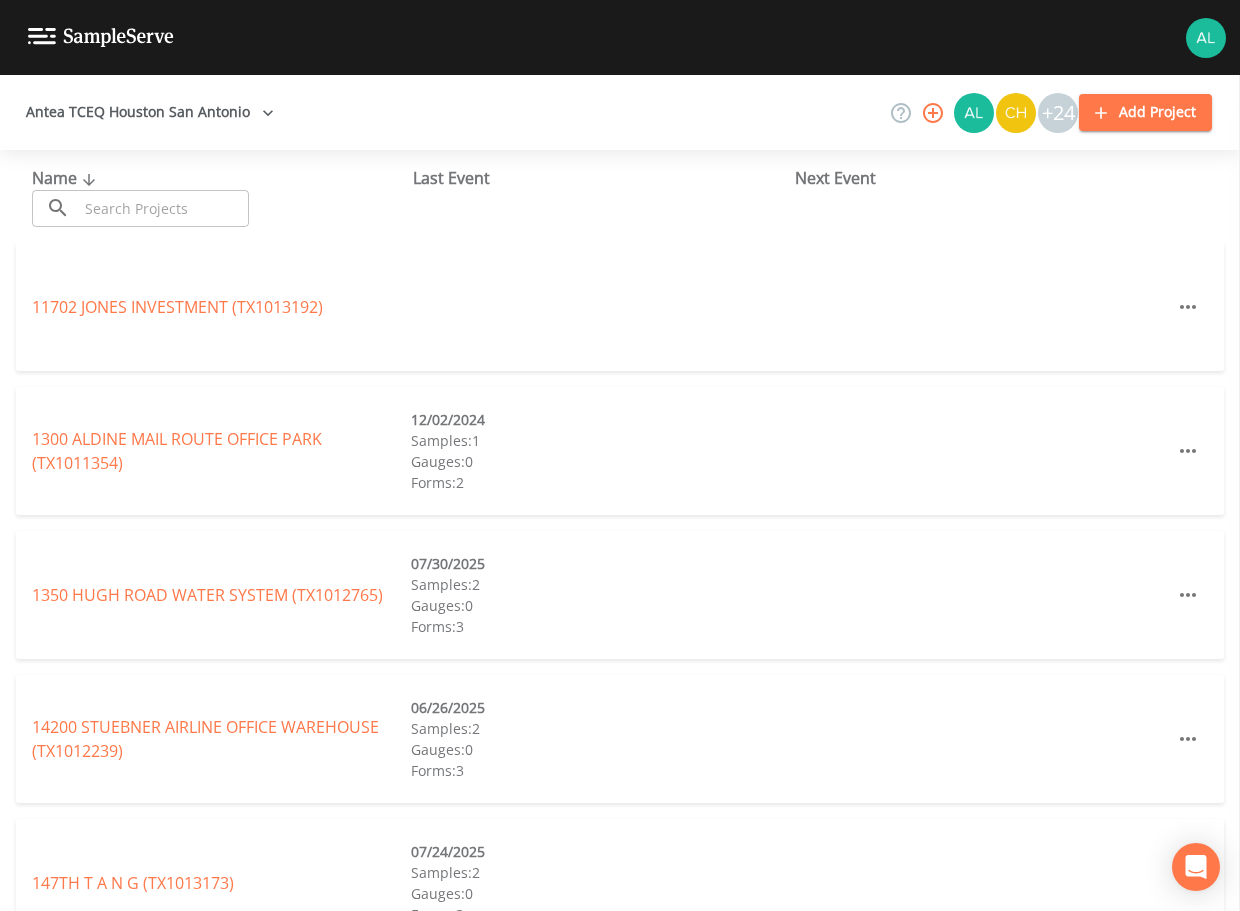 scroll, scrollTop: 0, scrollLeft: 0, axis: both 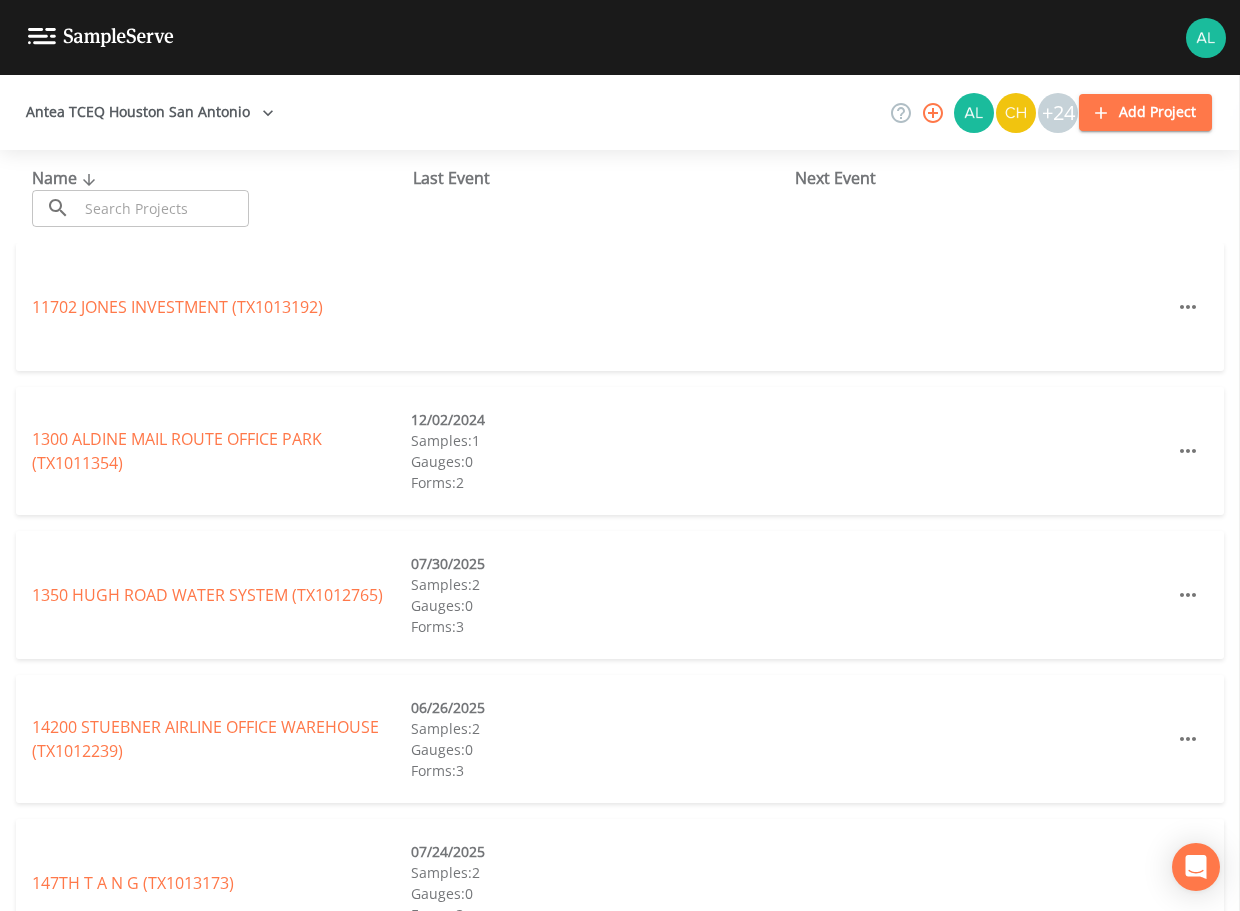 click on "Name ​ ​ Last Event Next Event" at bounding box center (620, 196) 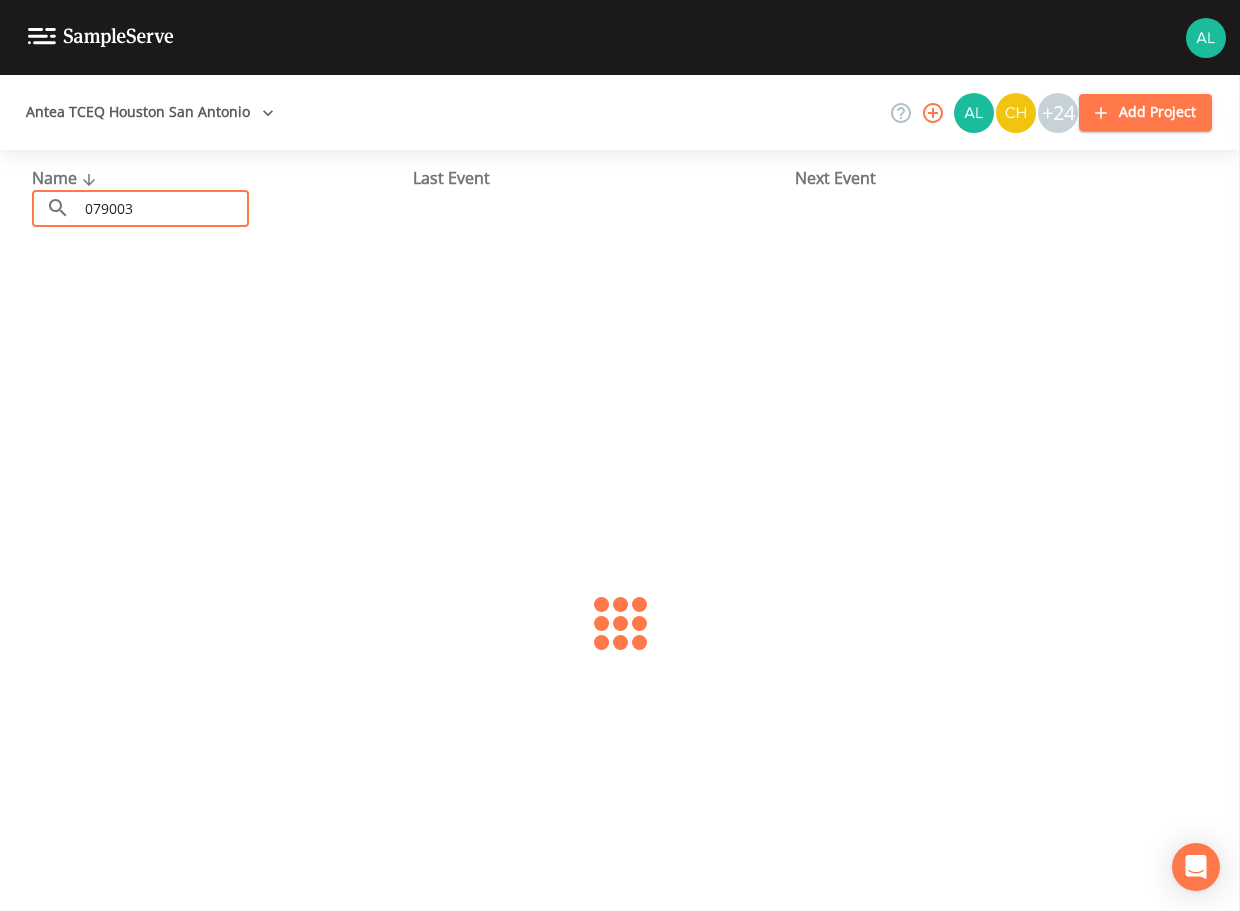 type on "079003" 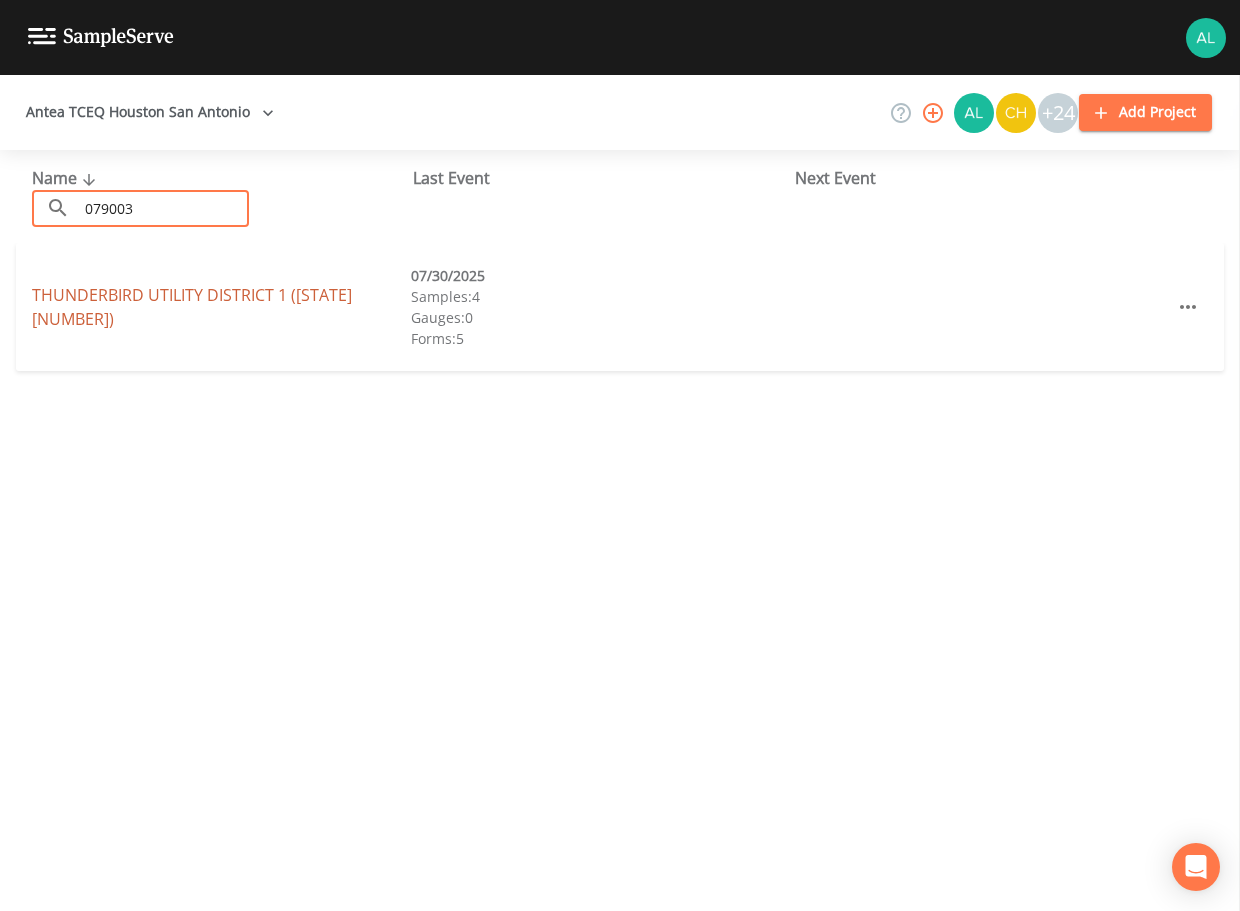click on "THUNDERBIRD UTILITY DISTRICT 1   ([STATE][NUMBER])" at bounding box center [192, 307] 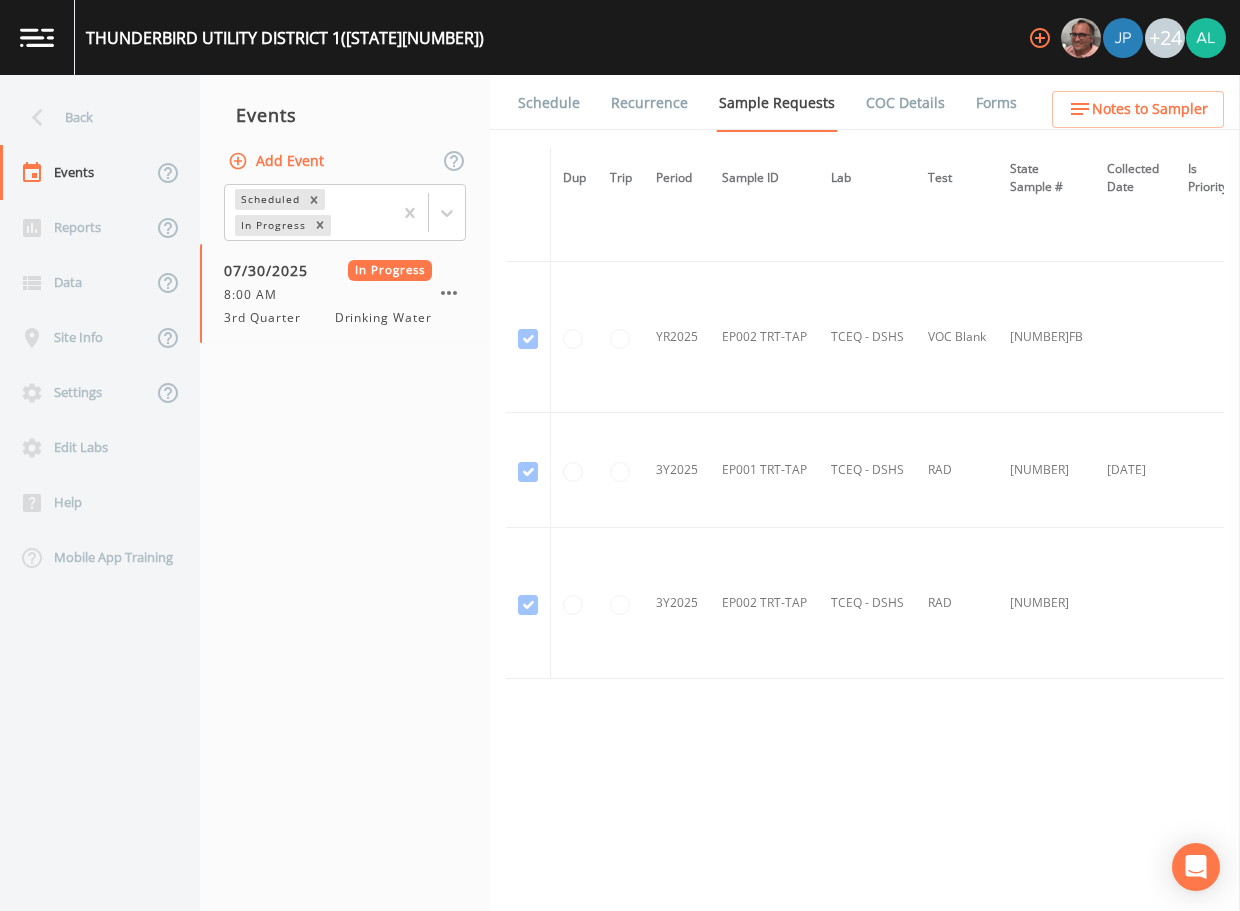scroll, scrollTop: 1338, scrollLeft: 0, axis: vertical 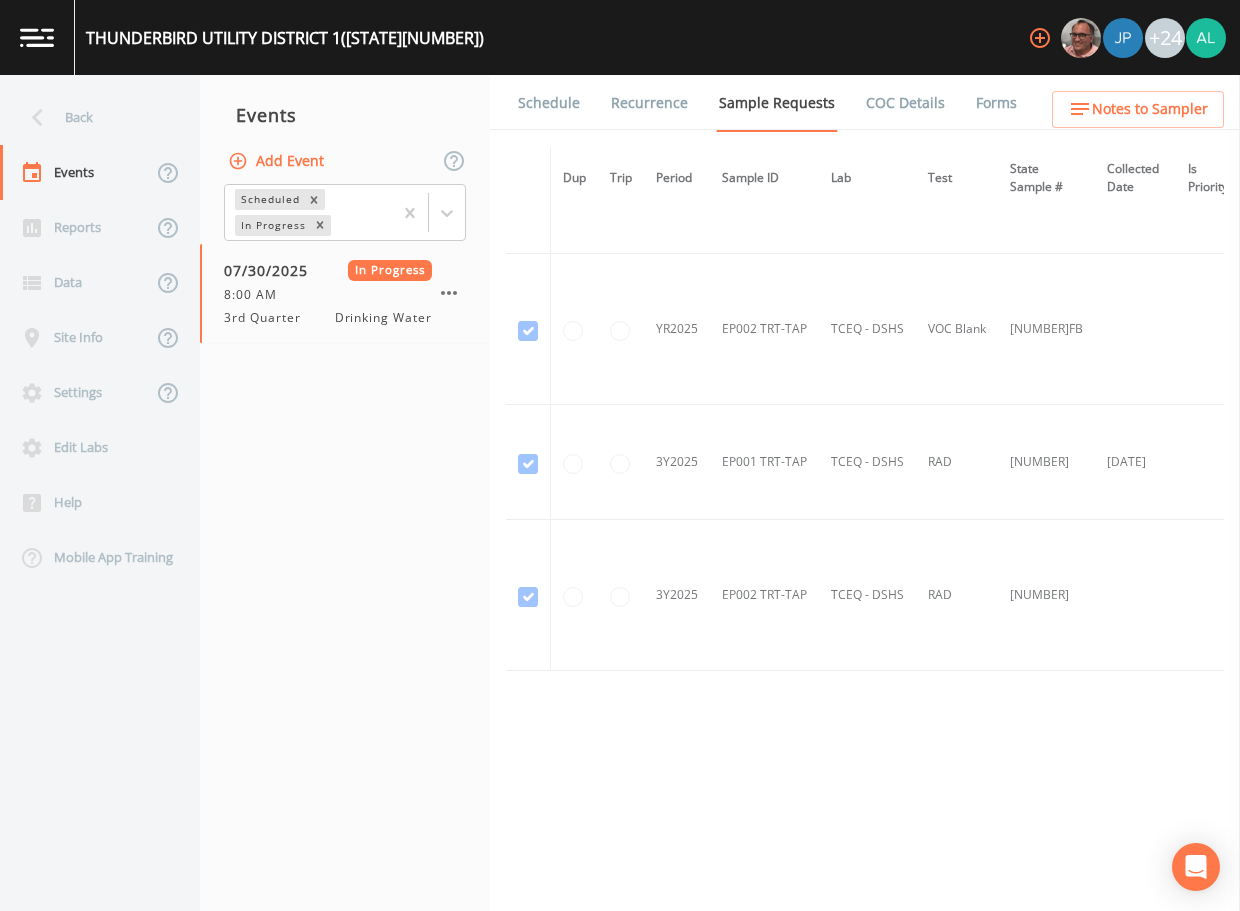 click on "Schedule" at bounding box center [549, 103] 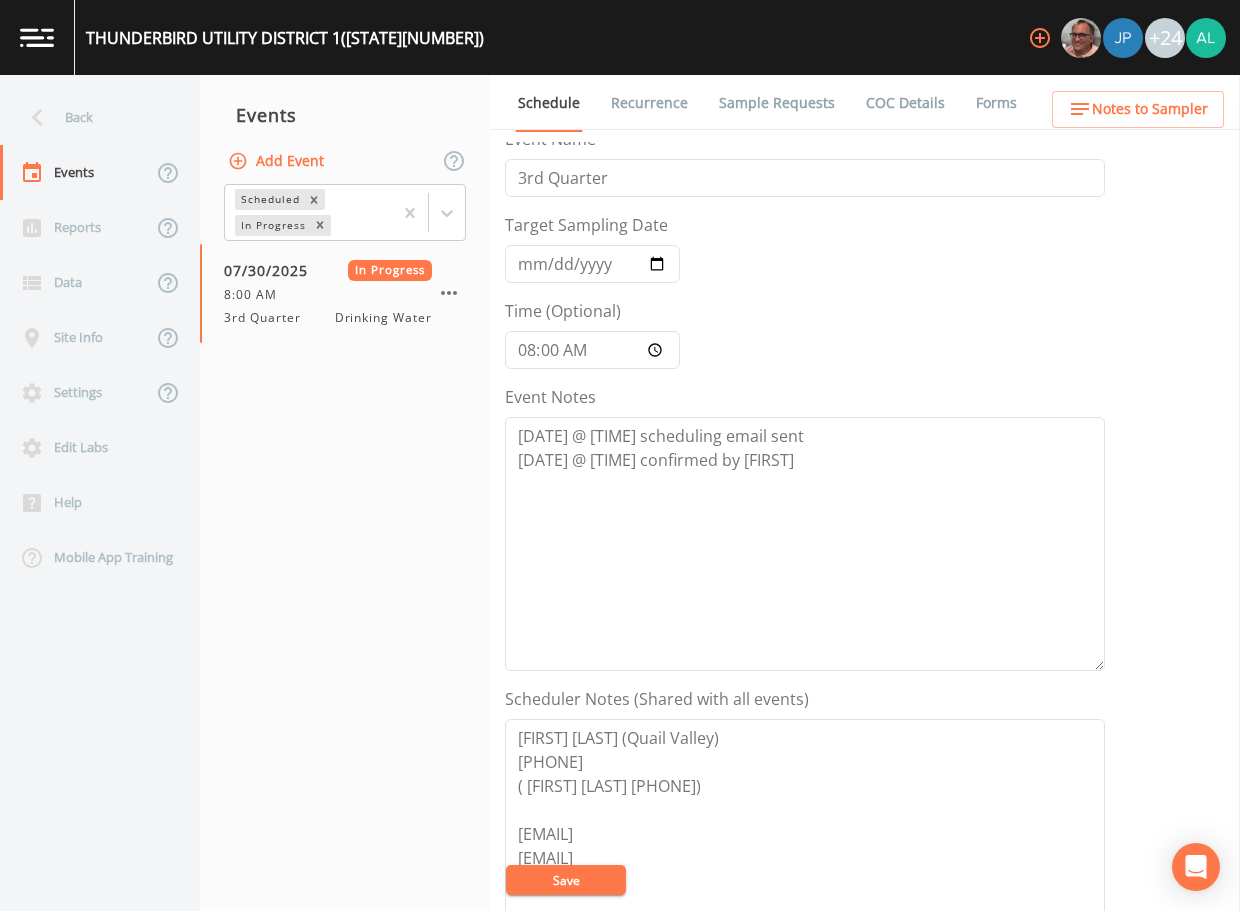 scroll, scrollTop: 0, scrollLeft: 0, axis: both 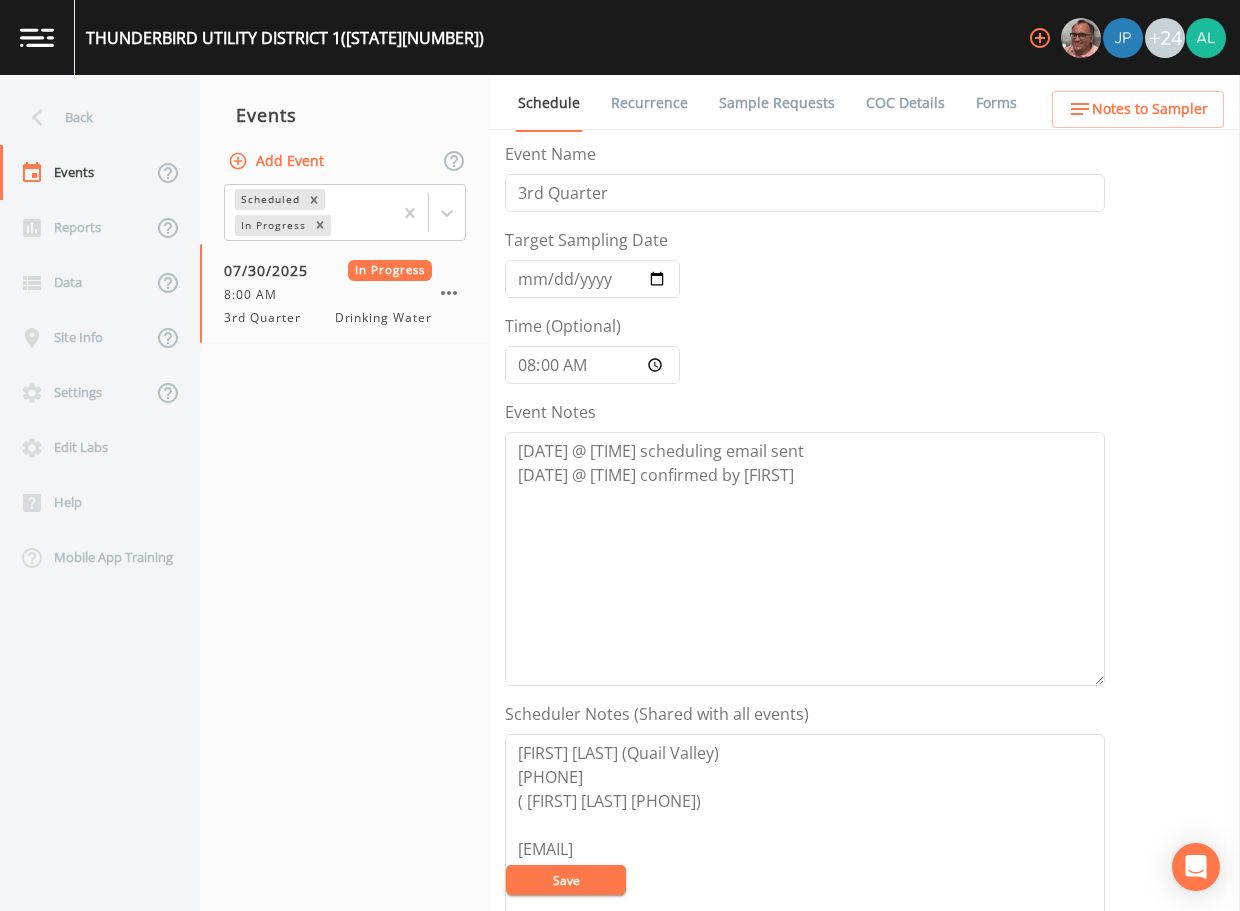 click on "Sample Requests" at bounding box center (777, 103) 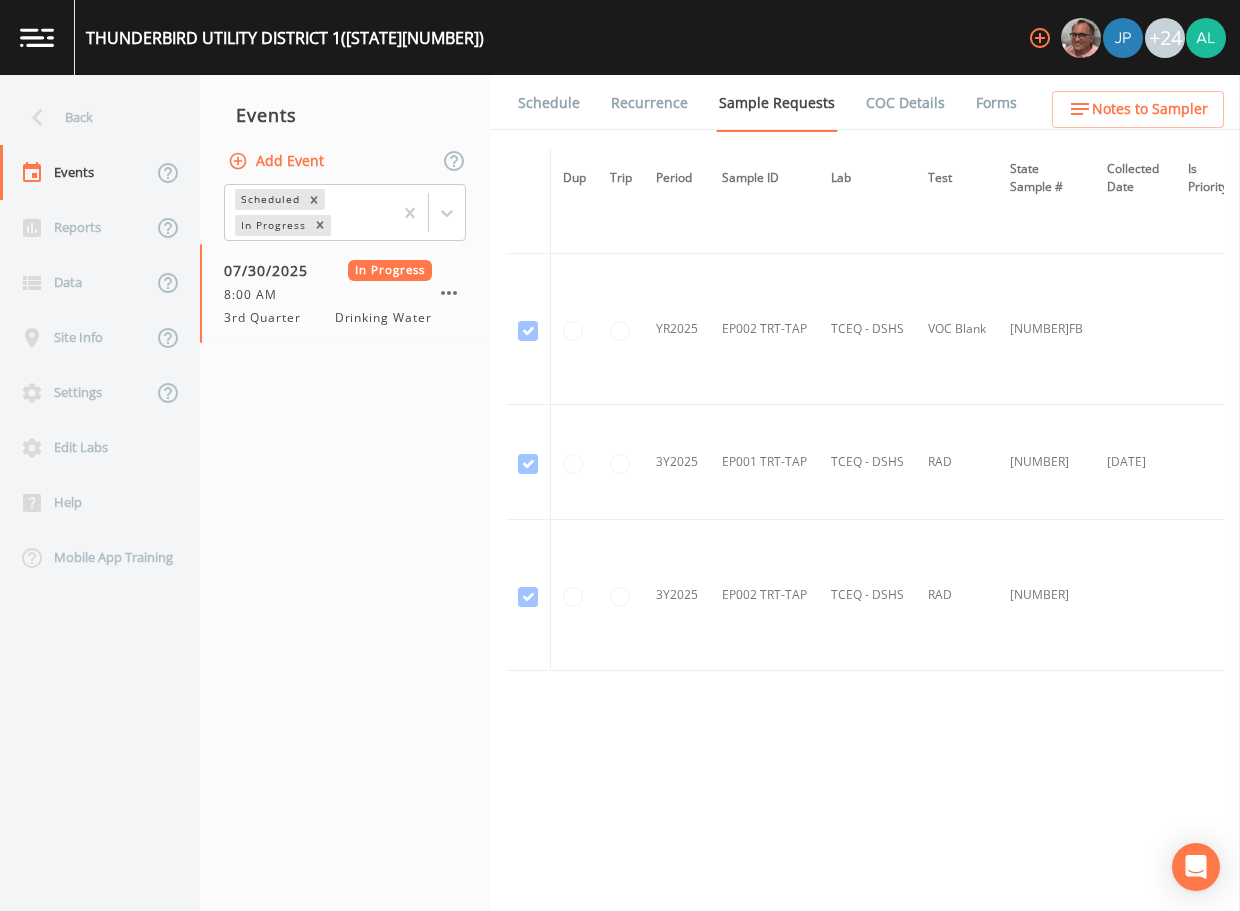 scroll, scrollTop: 1338, scrollLeft: 0, axis: vertical 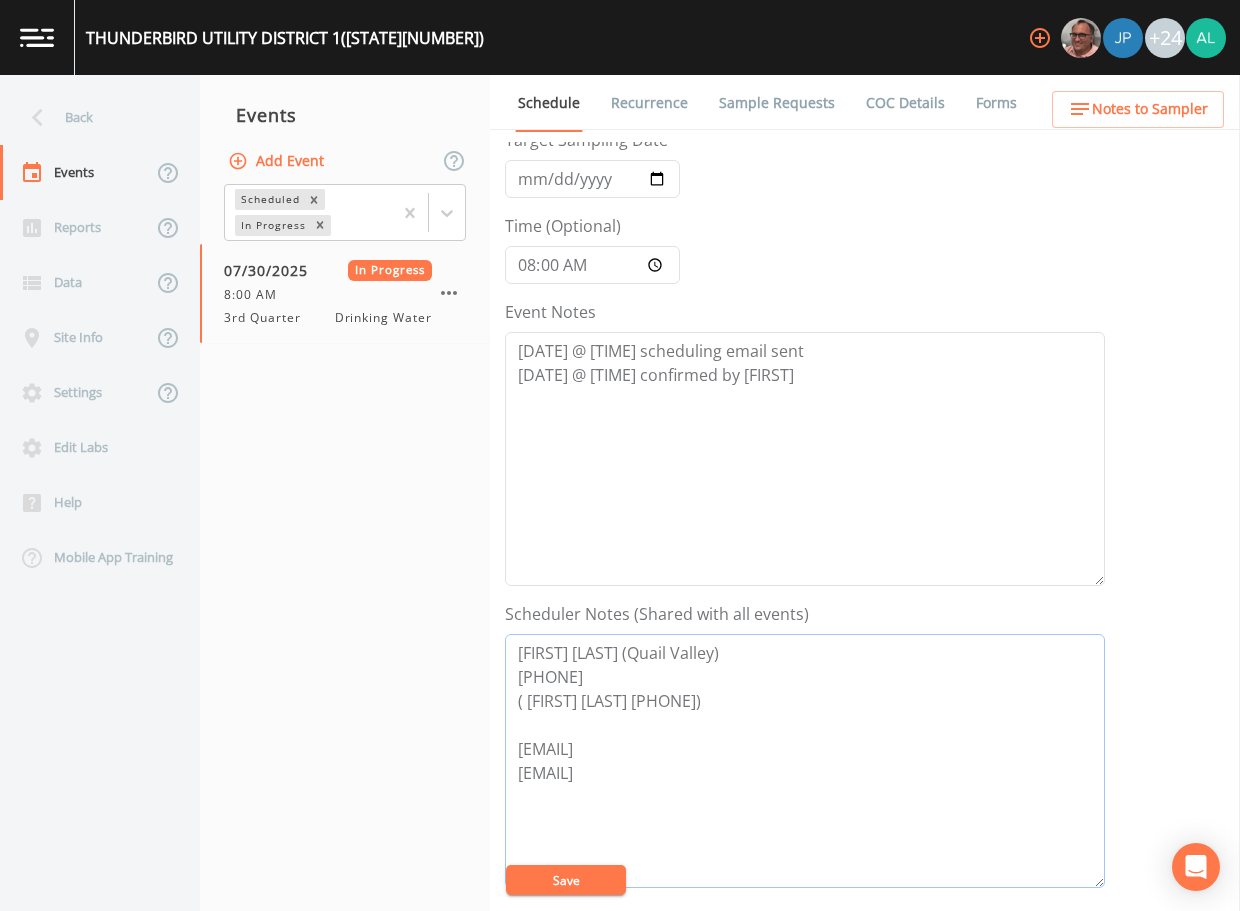 drag, startPoint x: 531, startPoint y: 748, endPoint x: 511, endPoint y: 747, distance: 20.024984 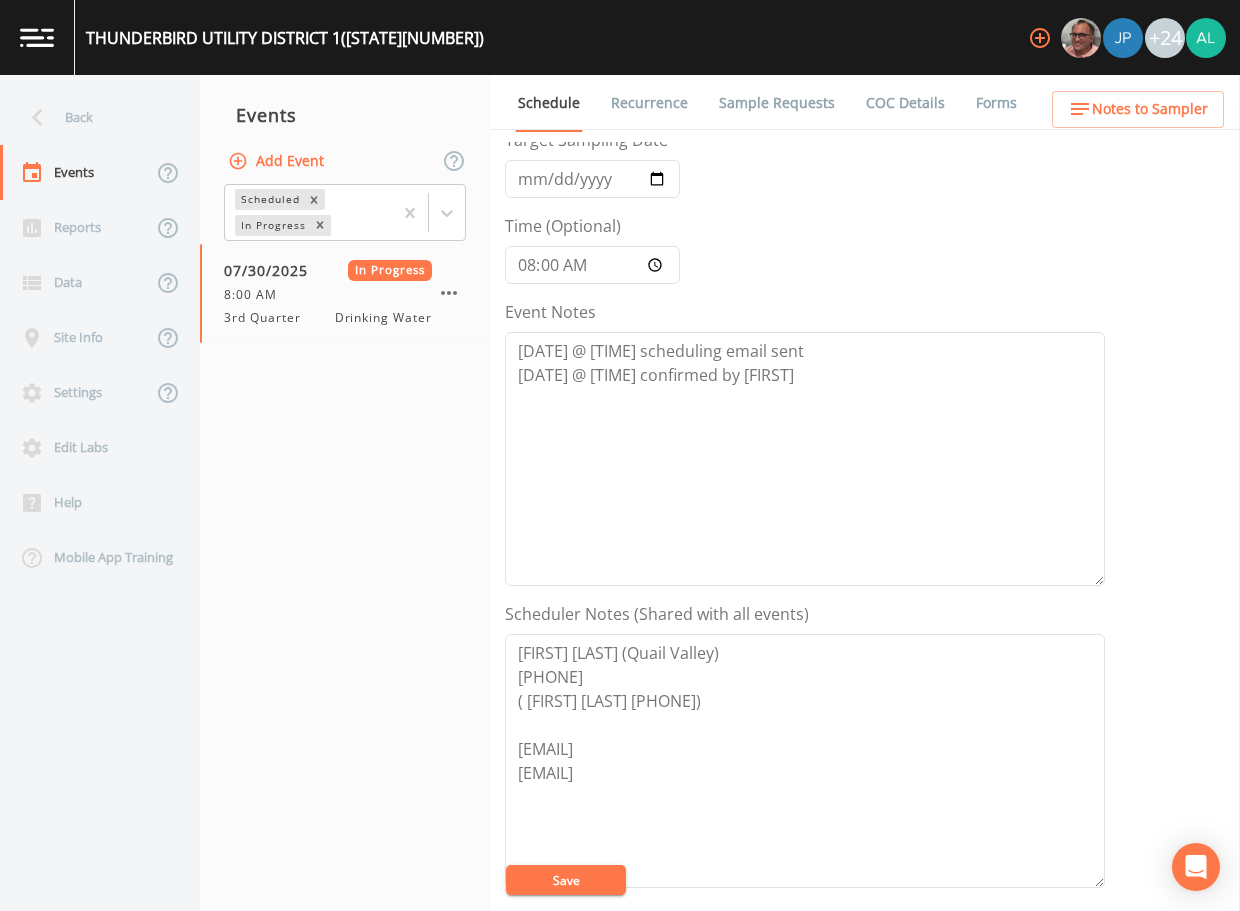 click on "Forms" at bounding box center (996, 103) 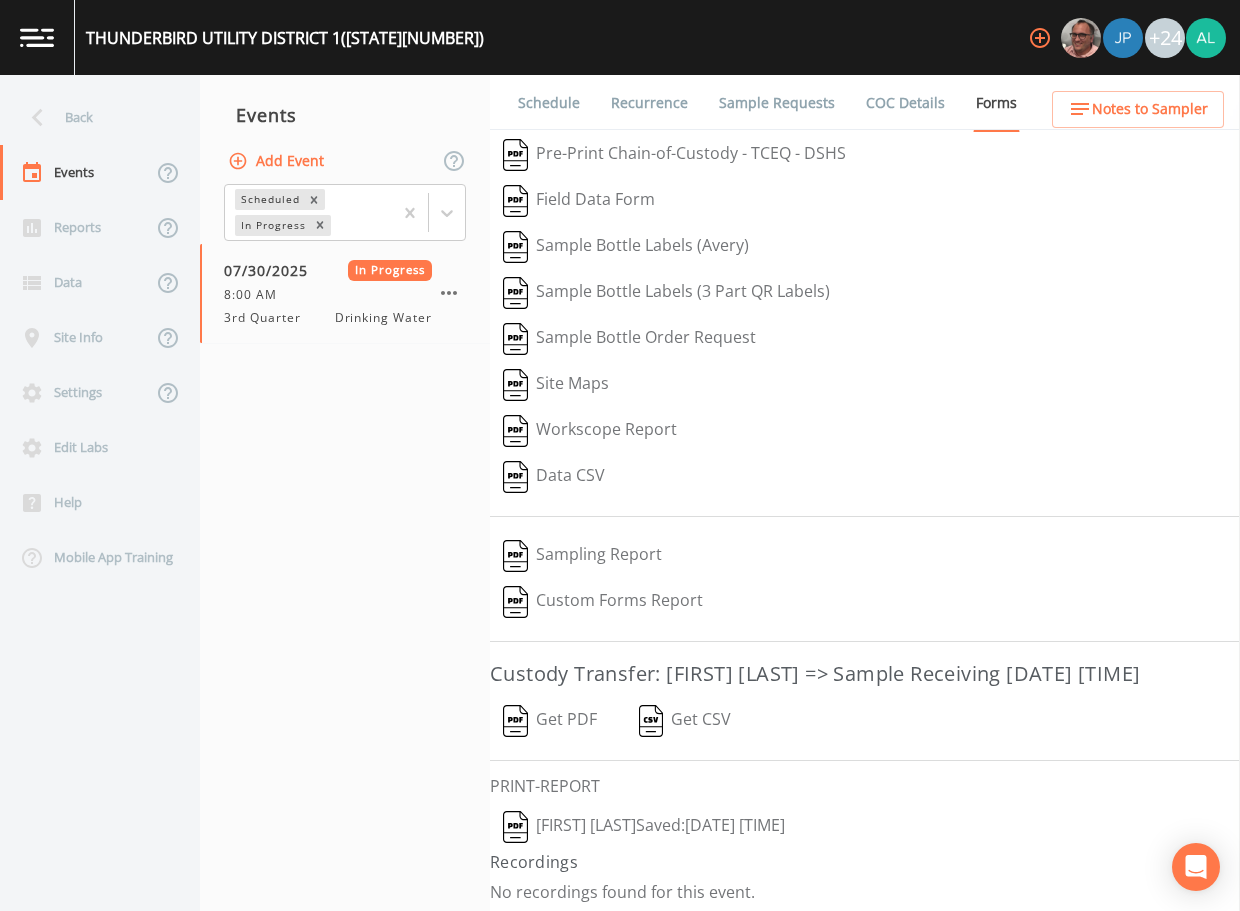 click on "[FIRST] [LAST]  Saved:  [DATE] [TIME]" at bounding box center (644, 827) 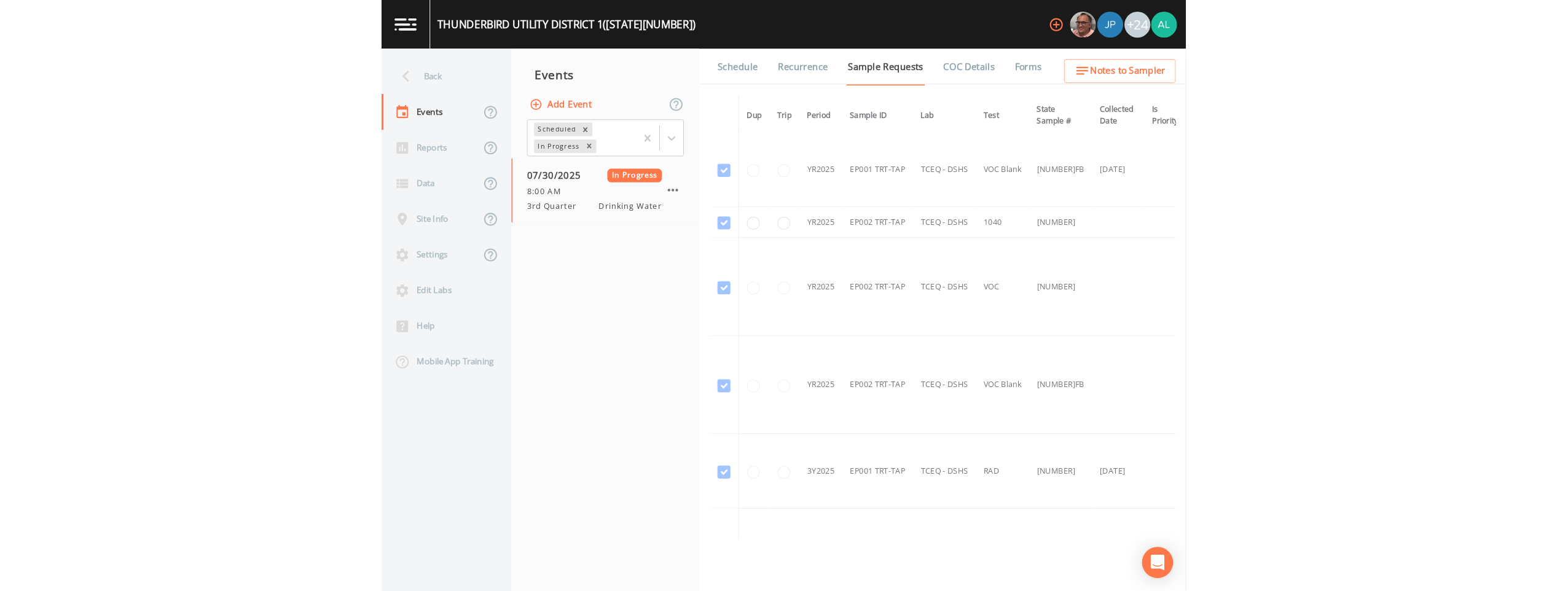 scroll, scrollTop: 638, scrollLeft: 0, axis: vertical 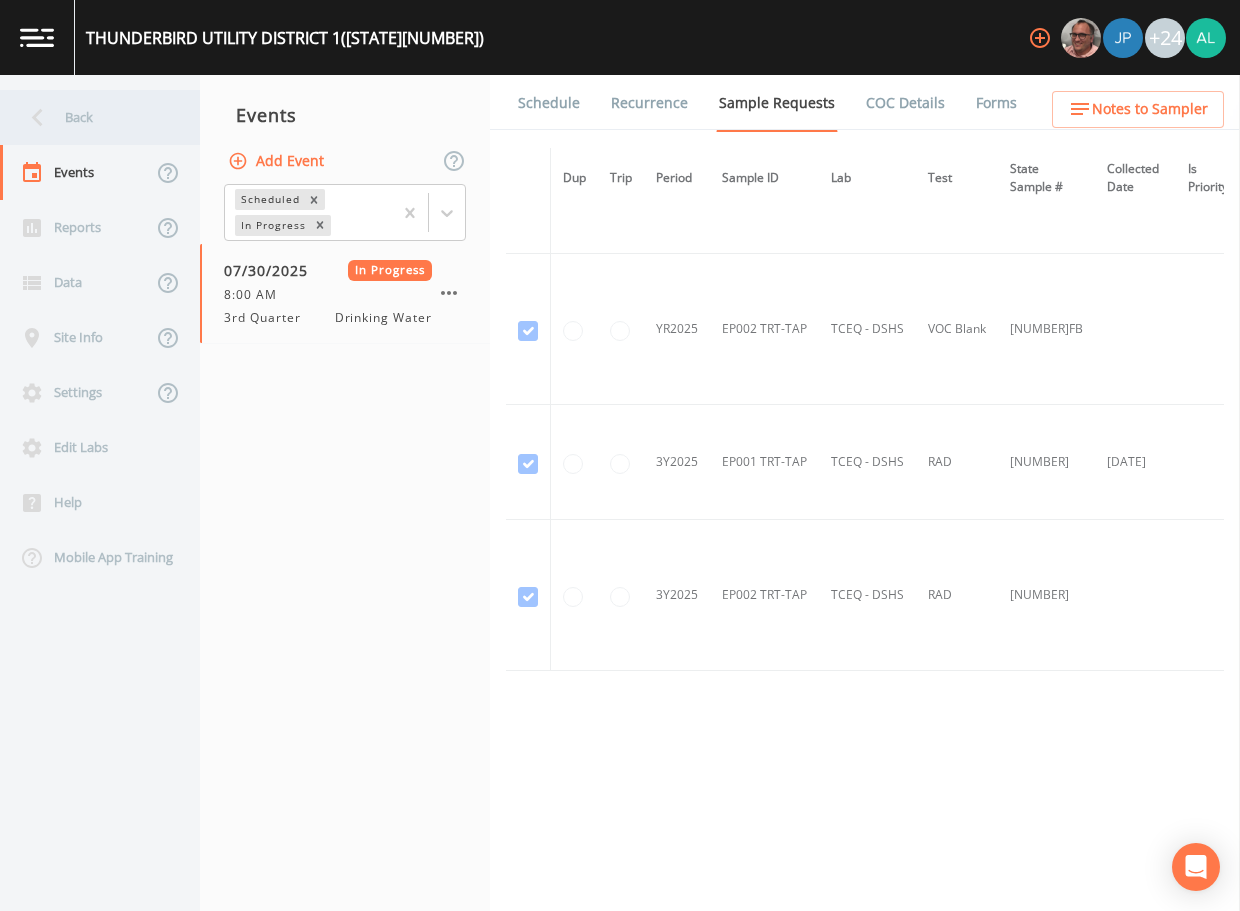 click on "Back" at bounding box center (90, 117) 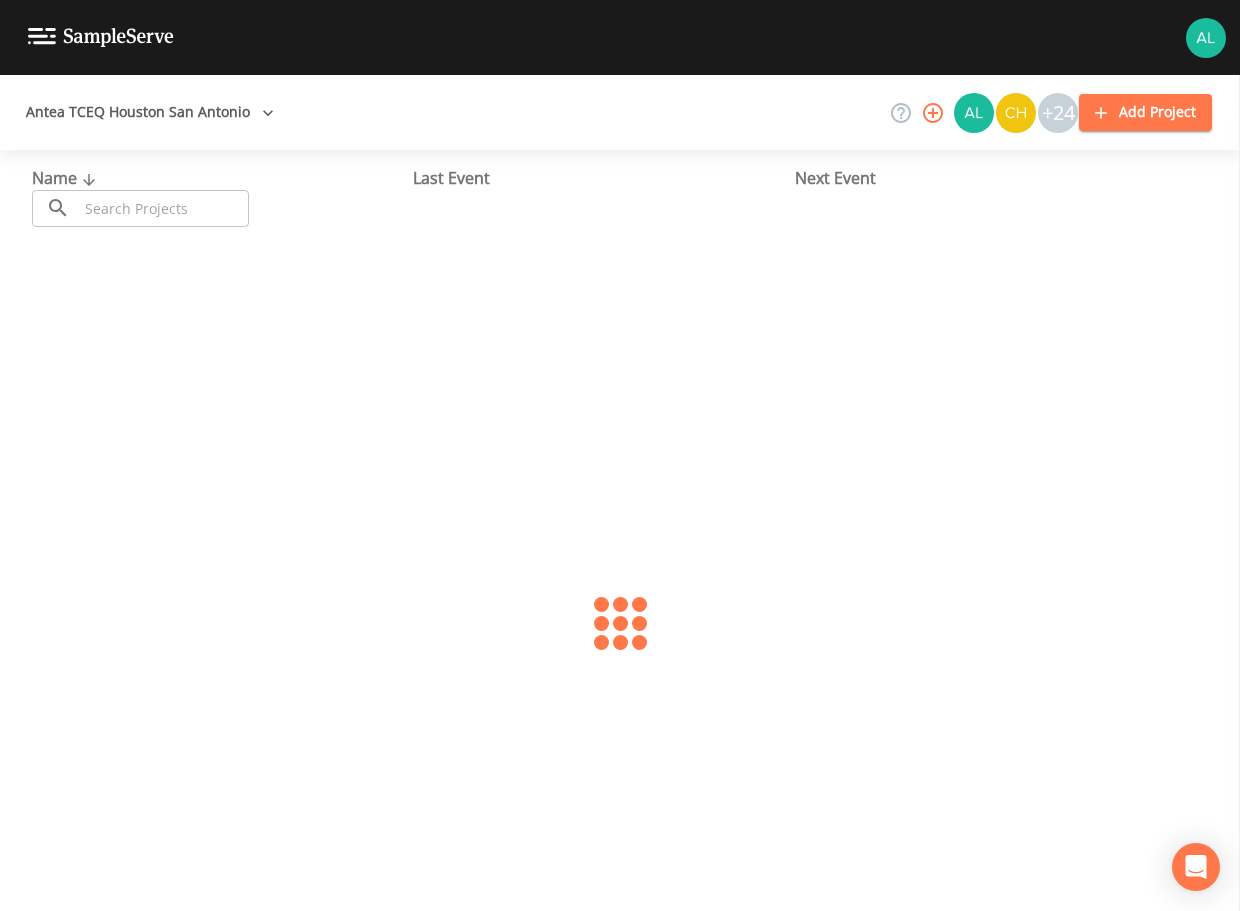 click at bounding box center (163, 208) 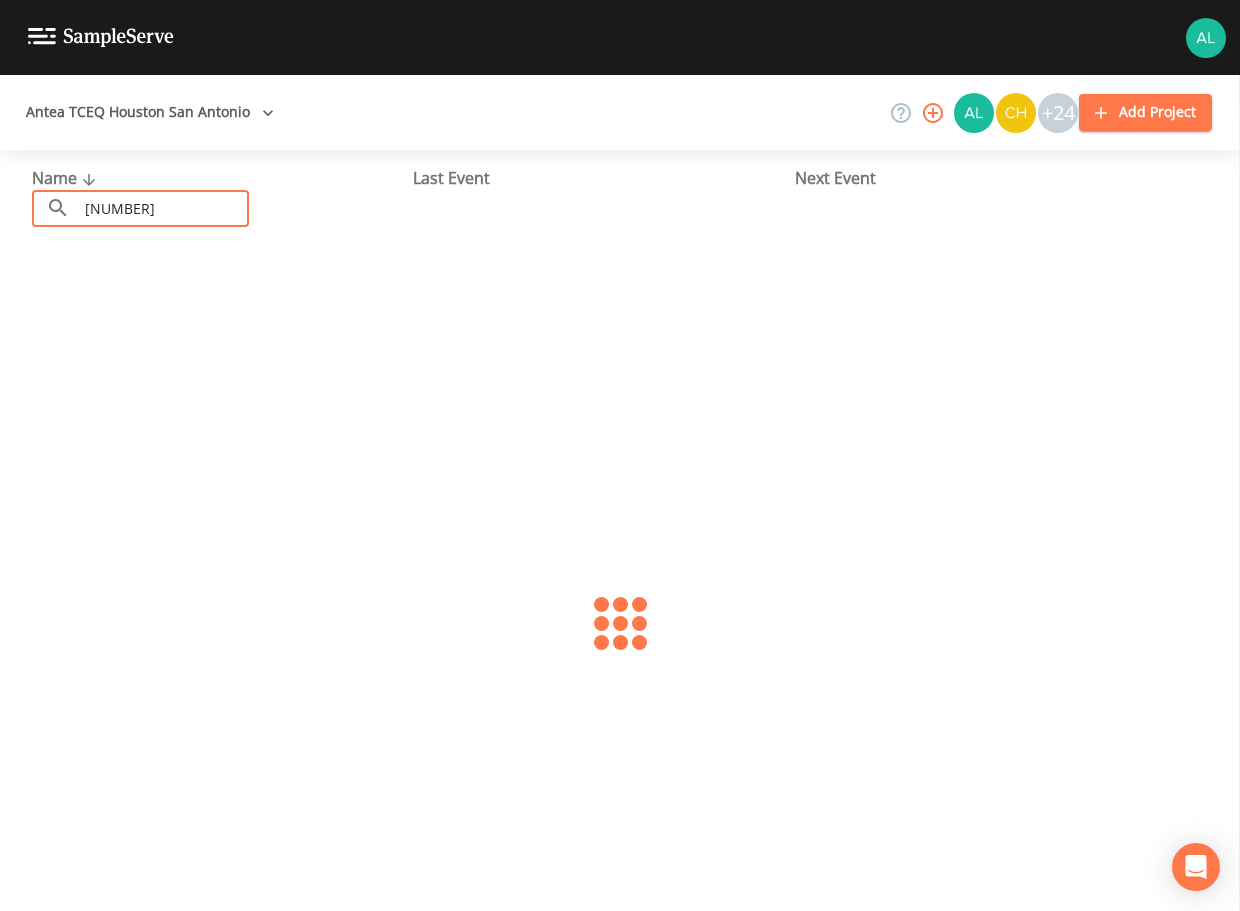 type on "[NUMBER]" 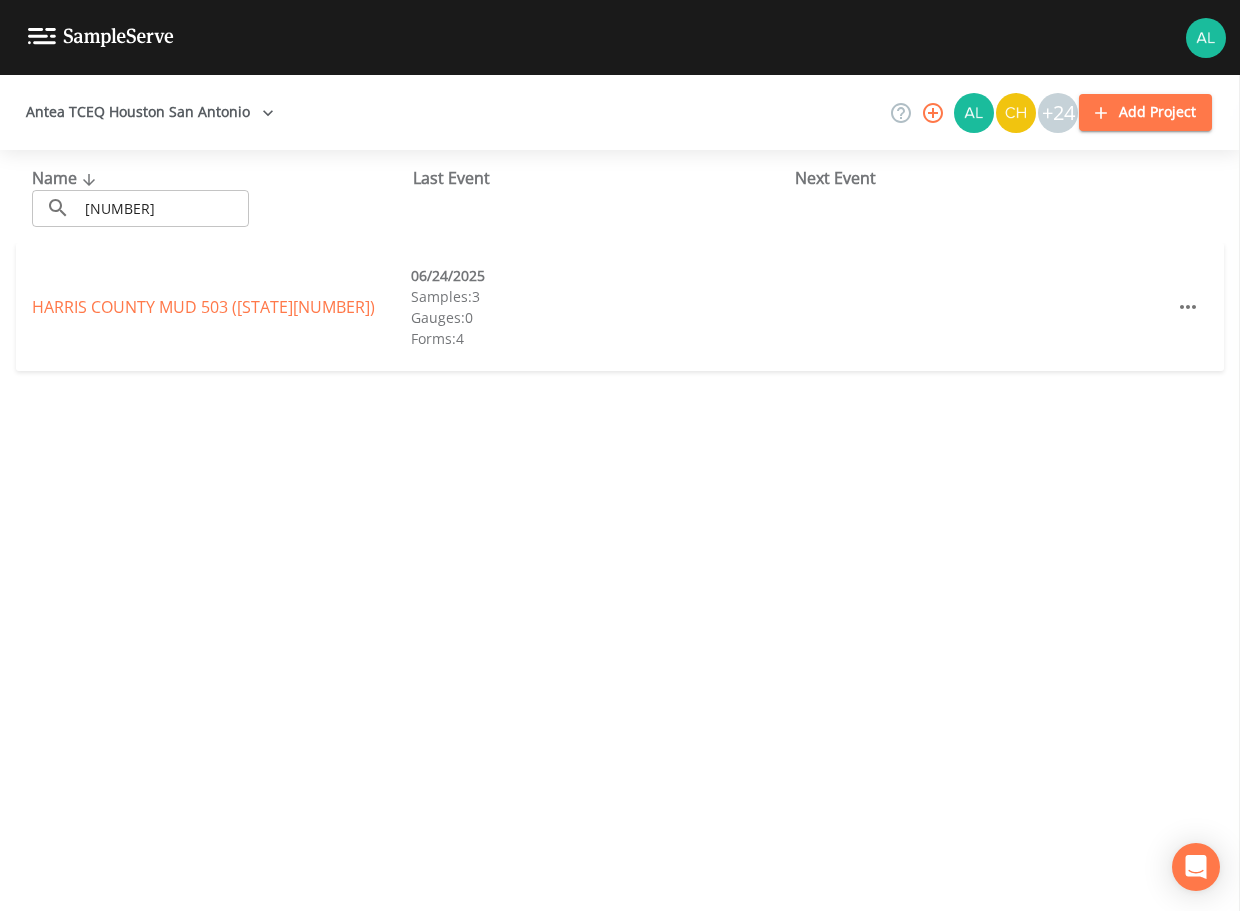 click on "HARRIS COUNTY MUD 503   ([STATE][NUMBER]) [DATE] Samples:  3 Gauges:  0 Forms:  4" at bounding box center (620, 307) 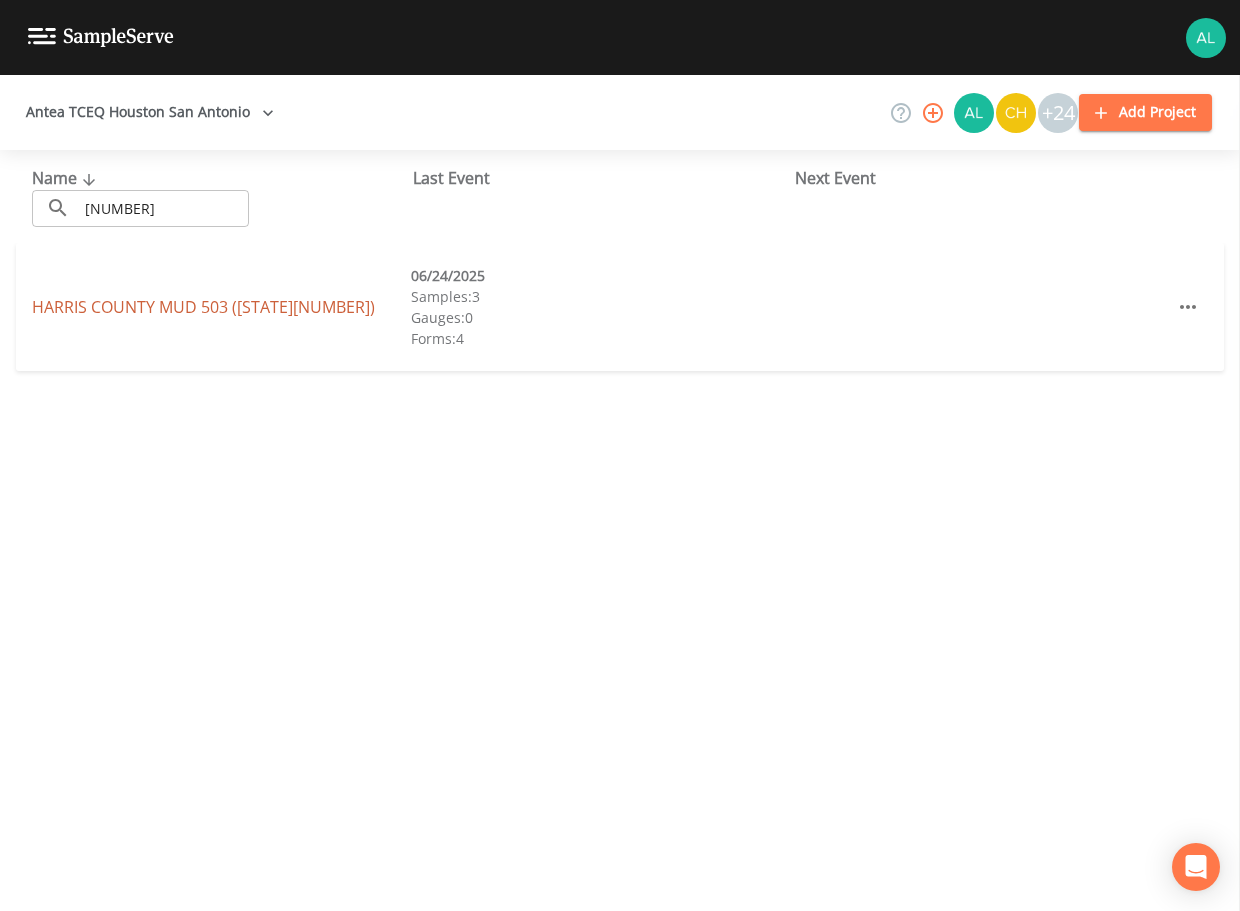 click on "HARRIS COUNTY MUD 503   ([STATE][NUMBER])" at bounding box center (203, 307) 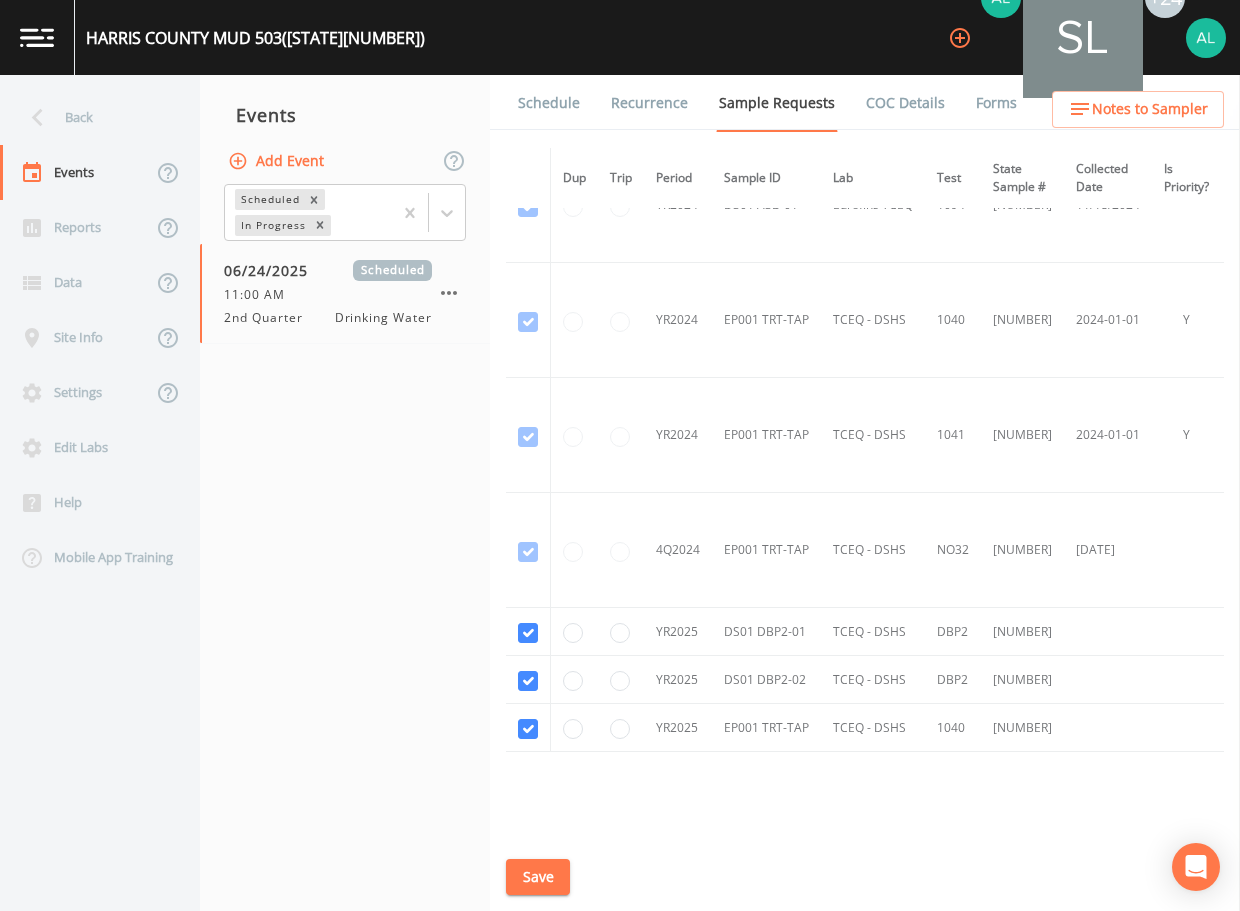 scroll, scrollTop: 165, scrollLeft: 0, axis: vertical 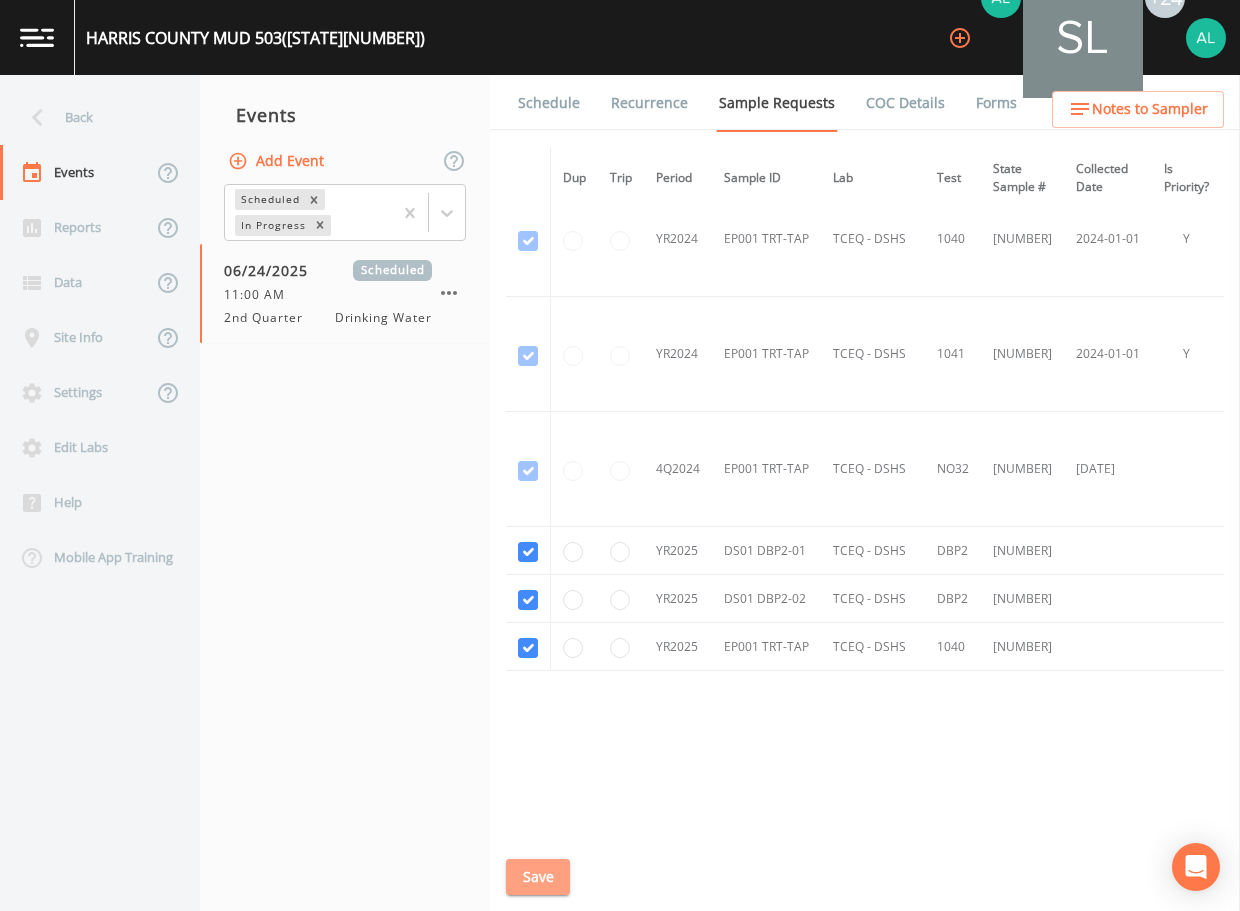 click on "Save" at bounding box center [538, 877] 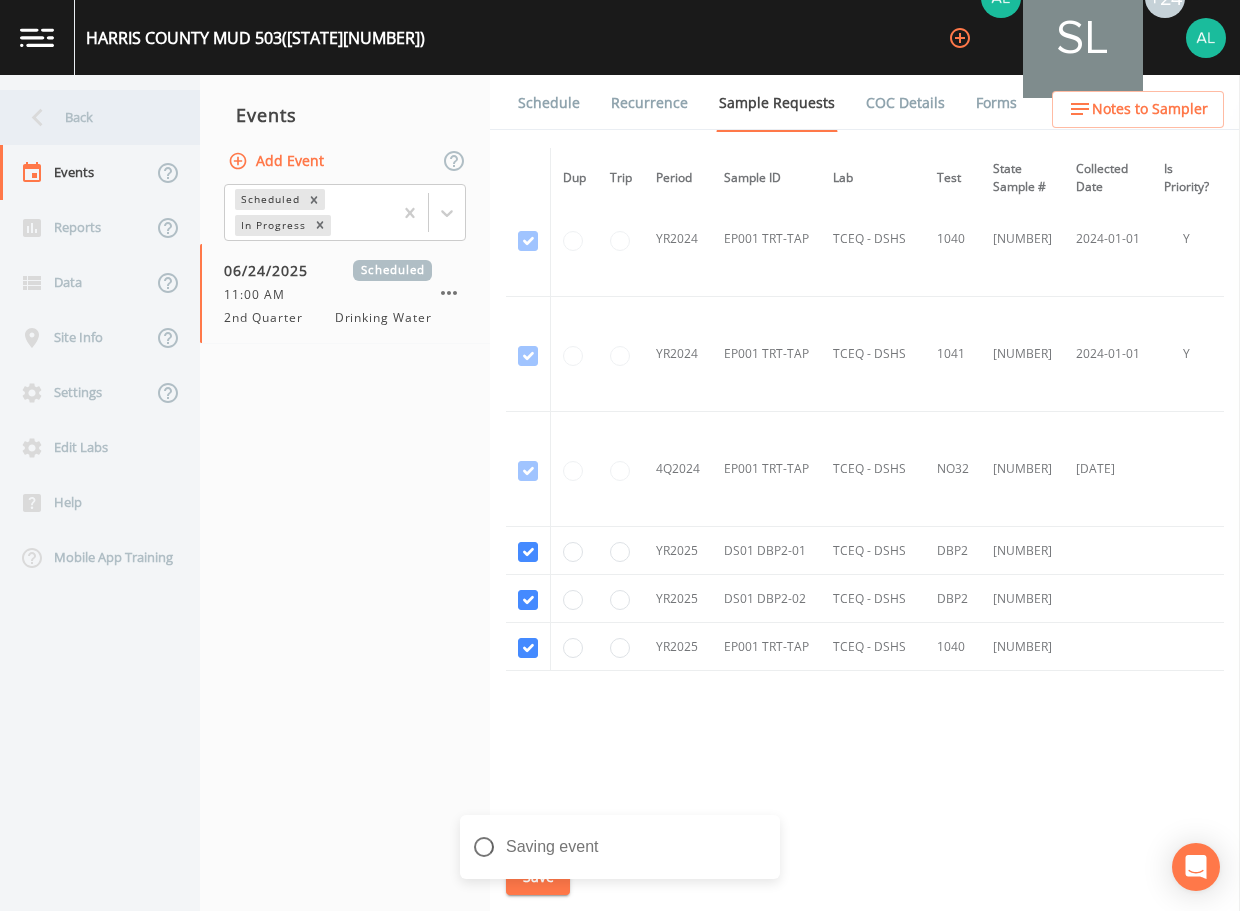 click on "Back" at bounding box center (90, 117) 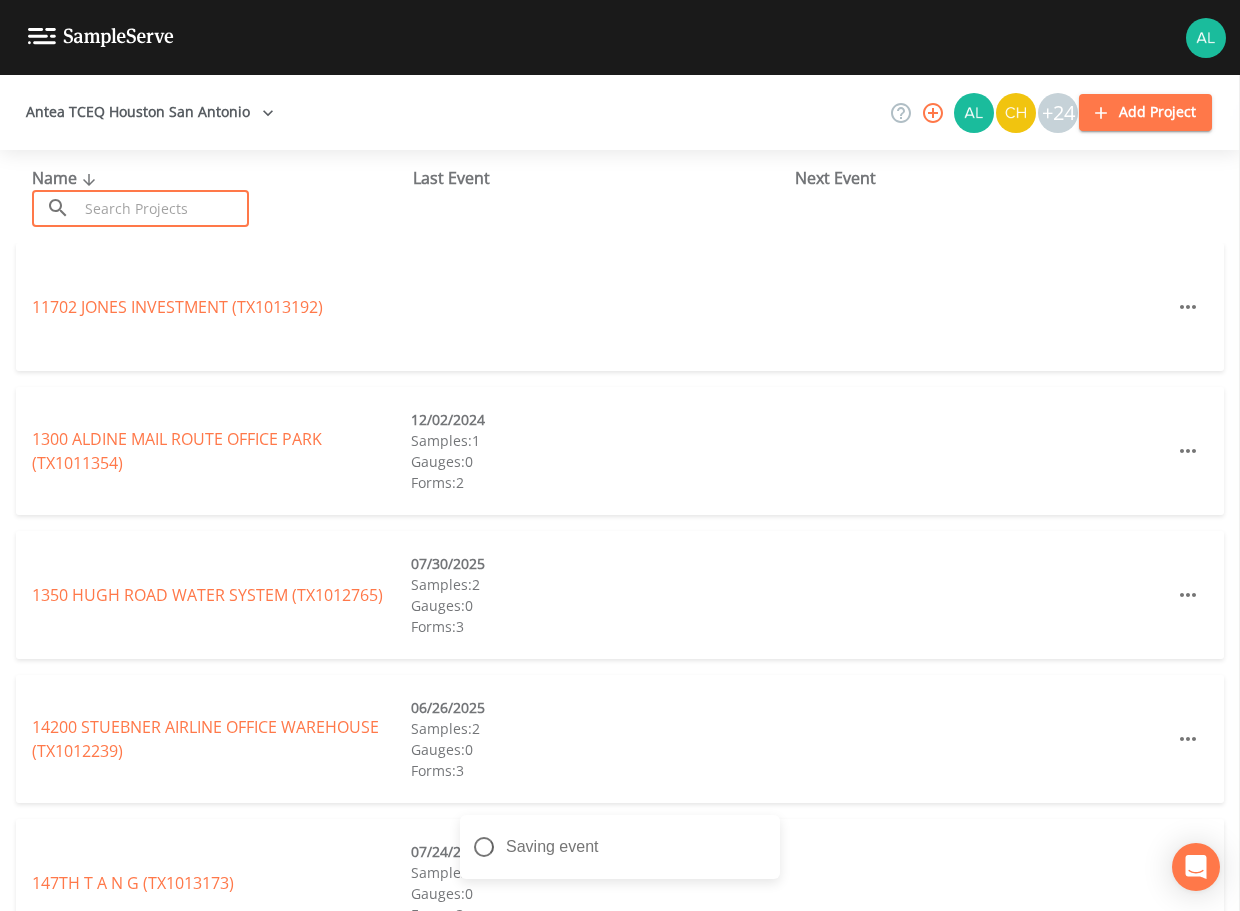 click at bounding box center (163, 208) 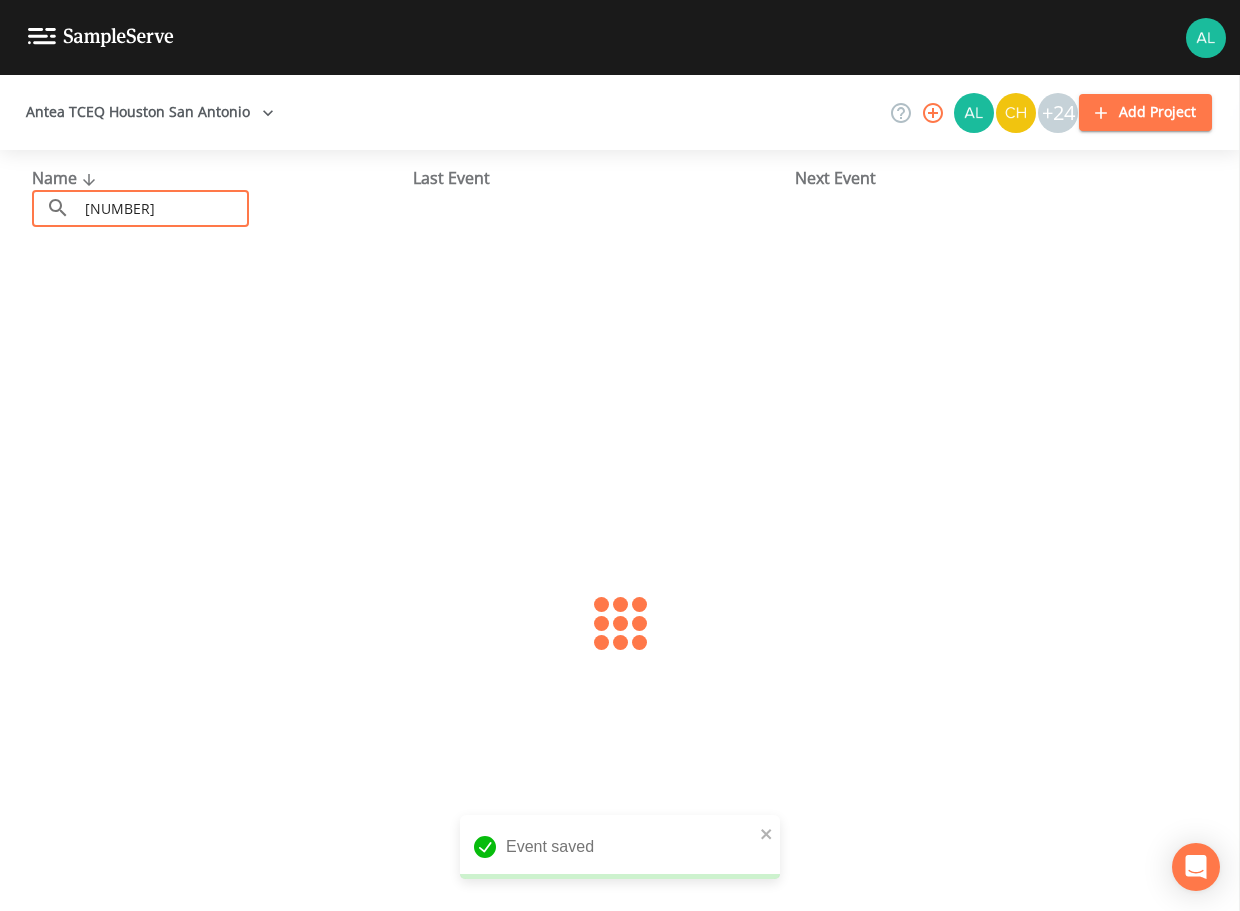 type on "[NUMBER]" 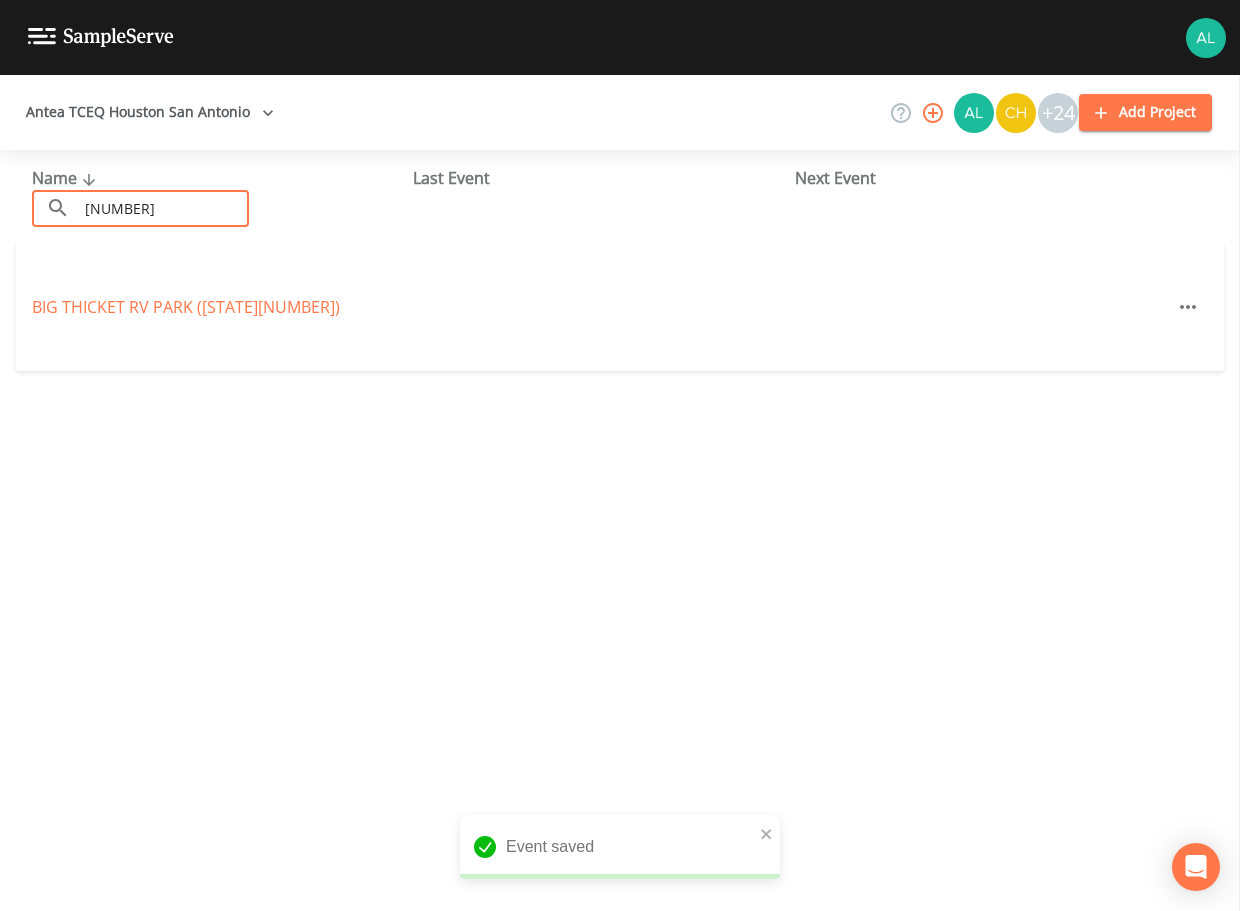 click on "BIG THICKET RV PARK   ([STATE][NUMBER])" at bounding box center (186, 307) 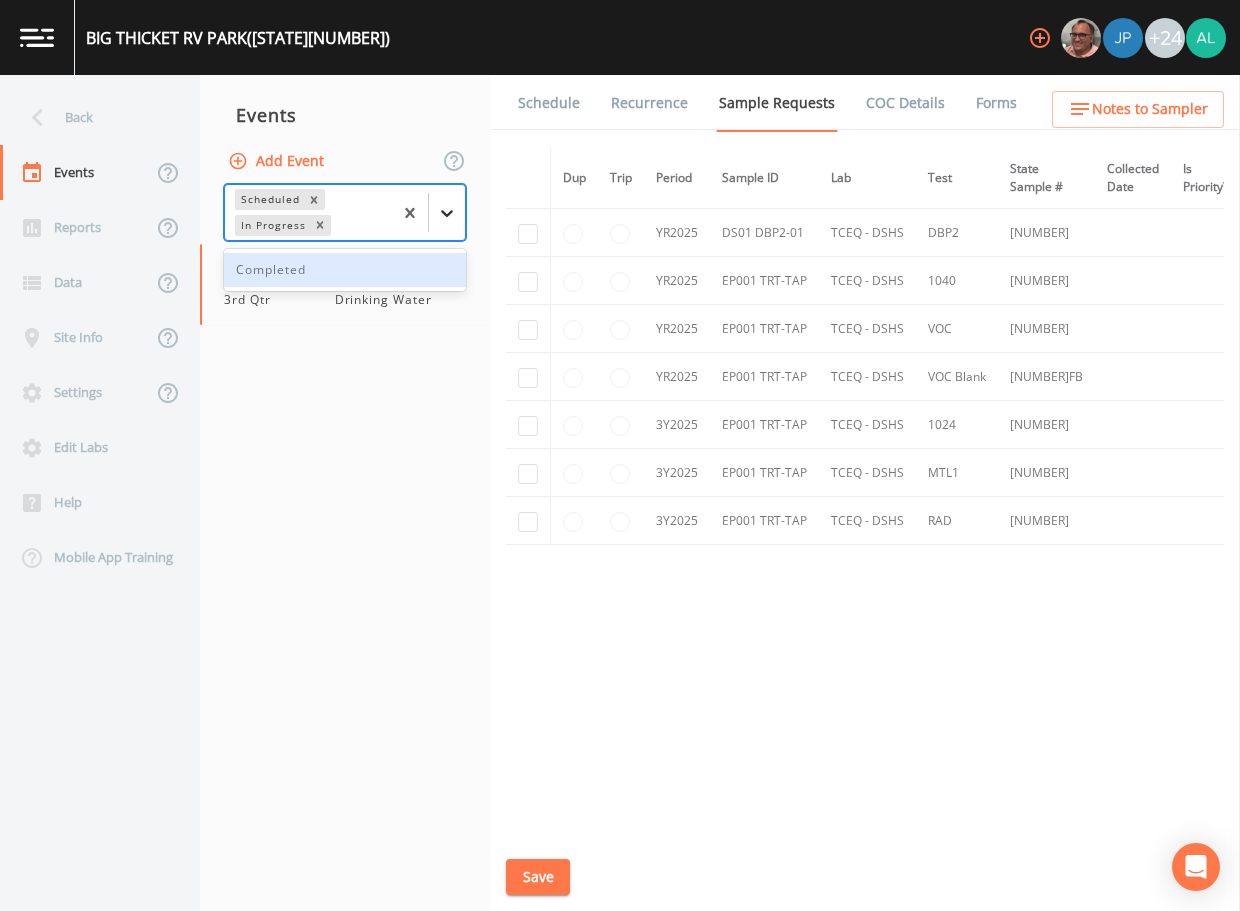 click 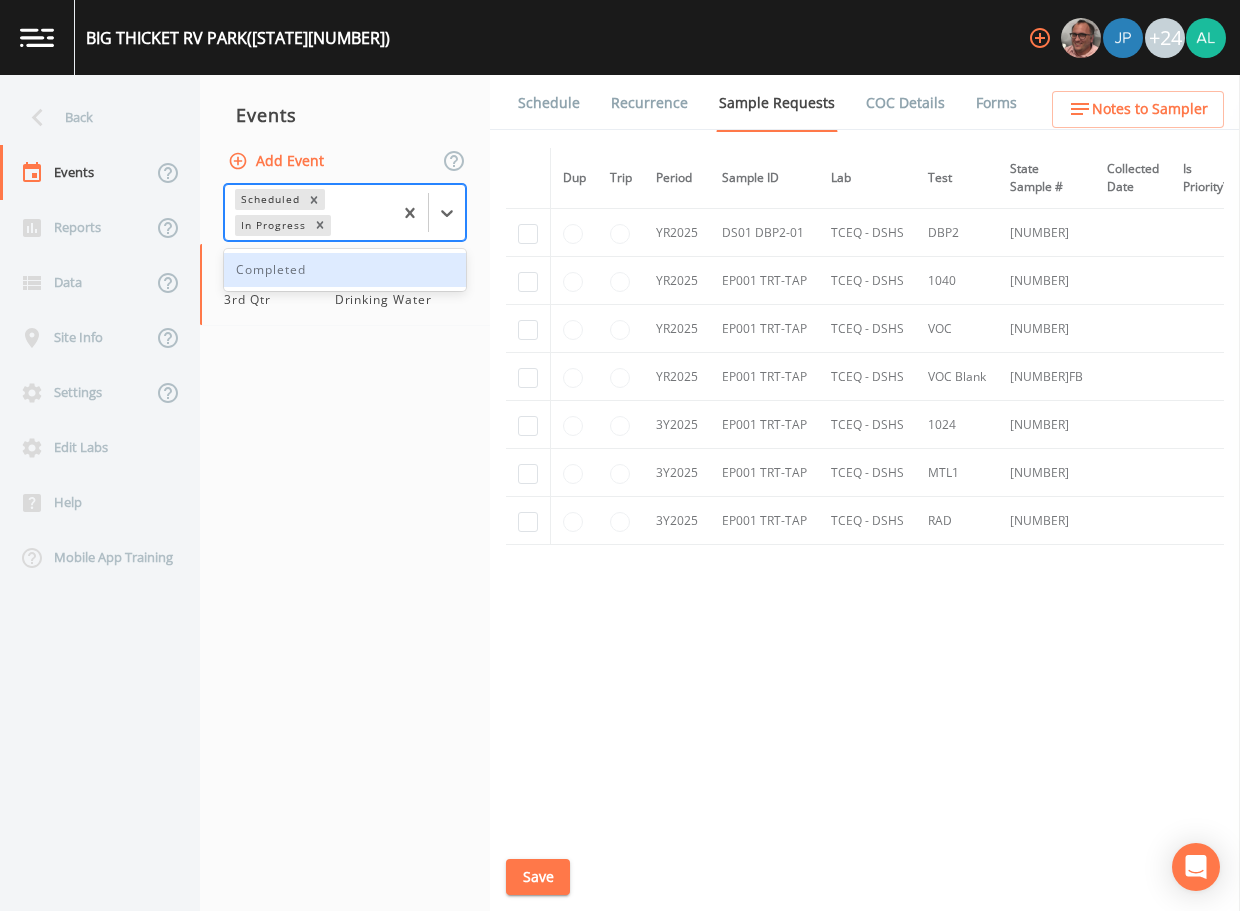 click on "Completed" at bounding box center [345, 270] 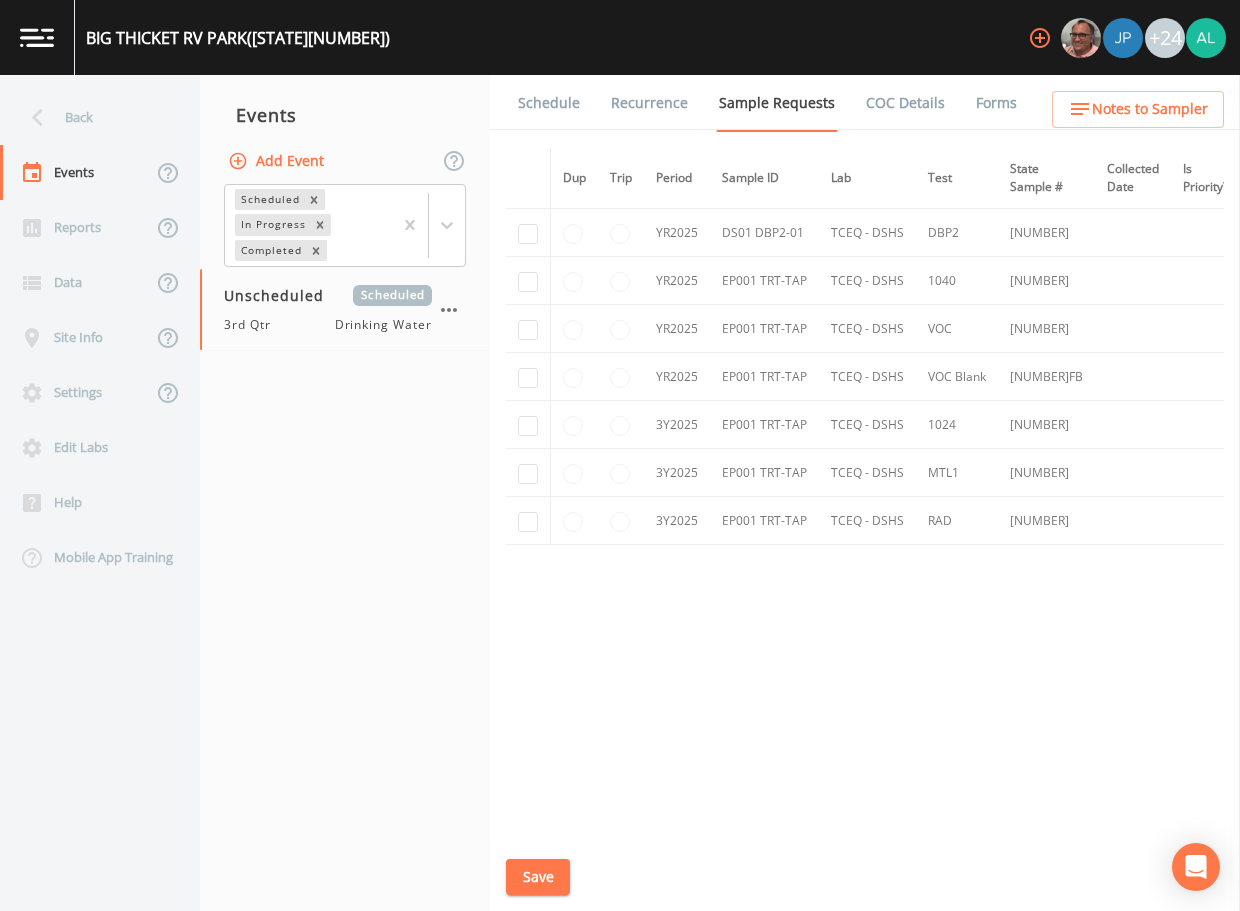 click on "Schedule" at bounding box center [549, 103] 